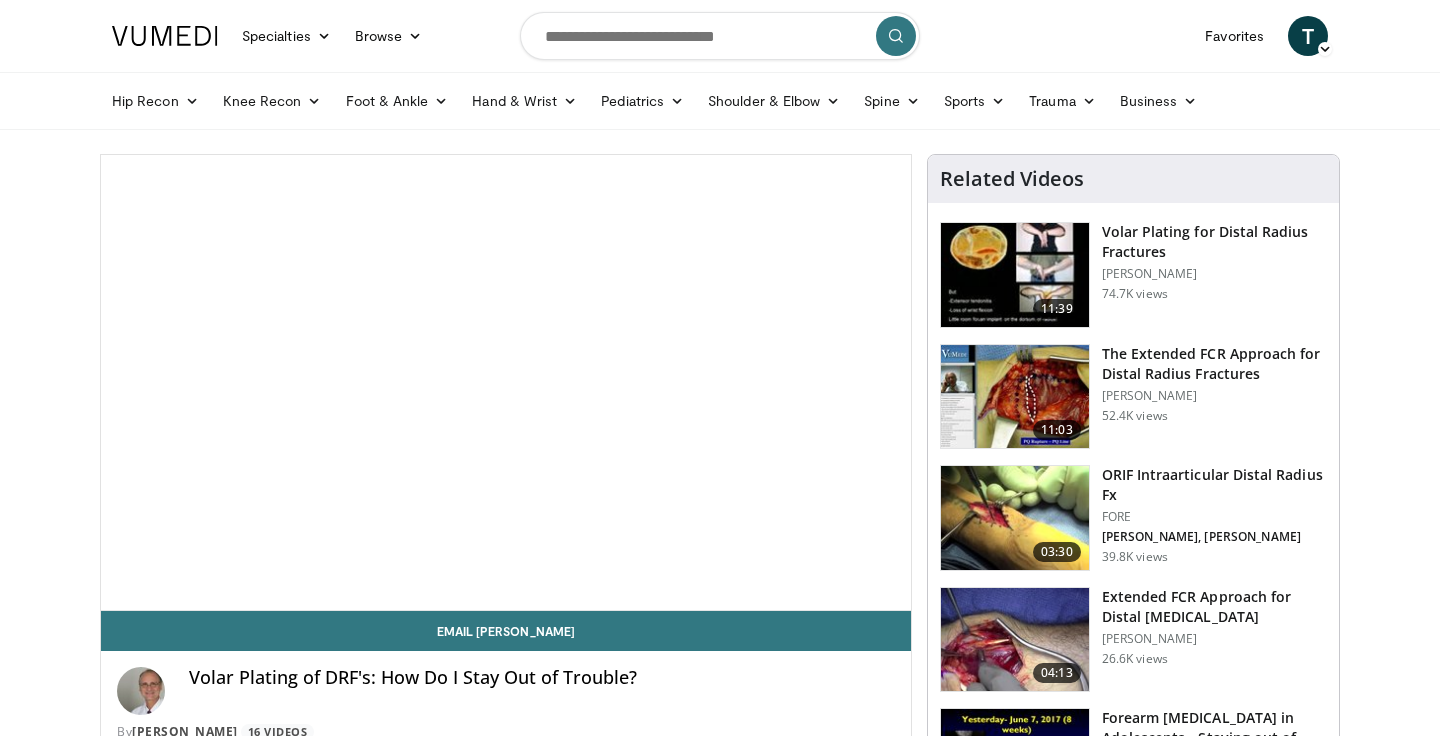 scroll, scrollTop: 0, scrollLeft: 0, axis: both 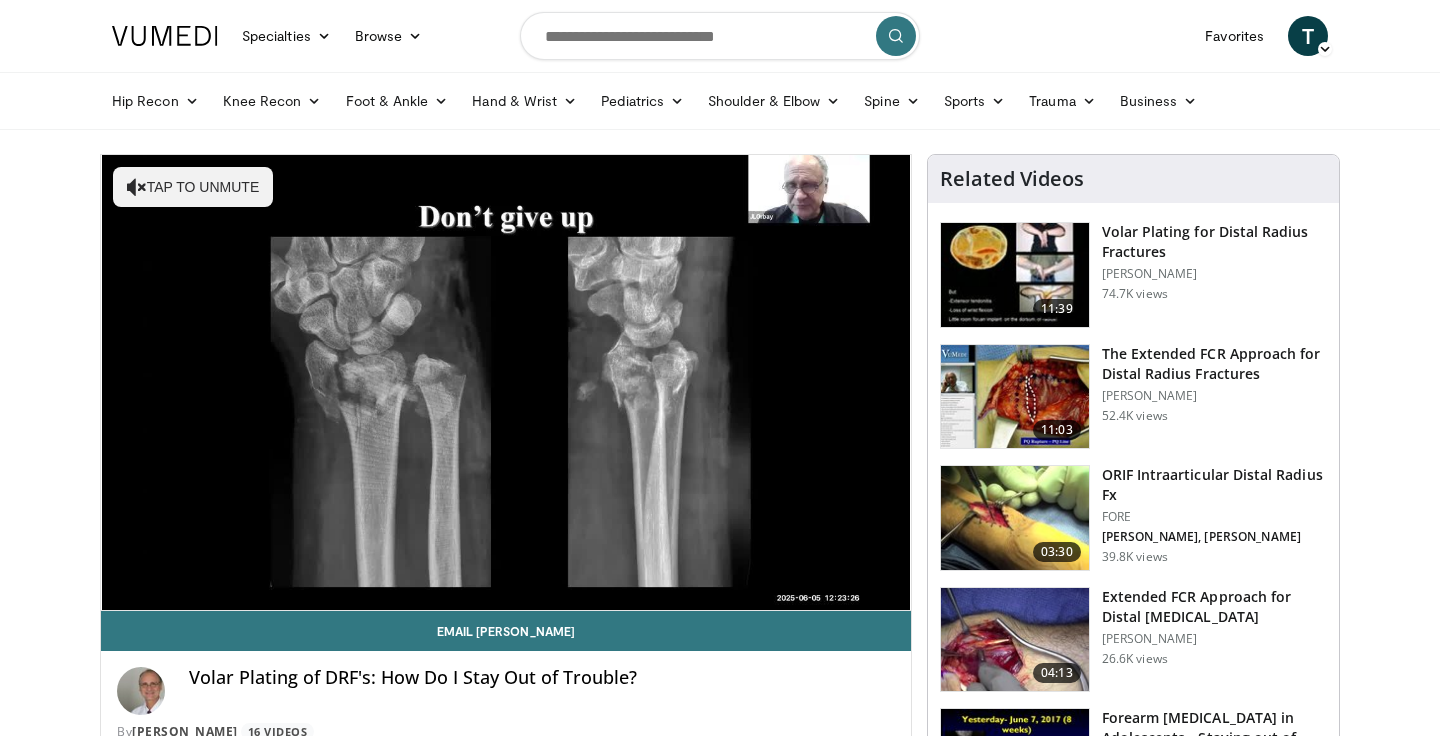 click at bounding box center (720, 36) 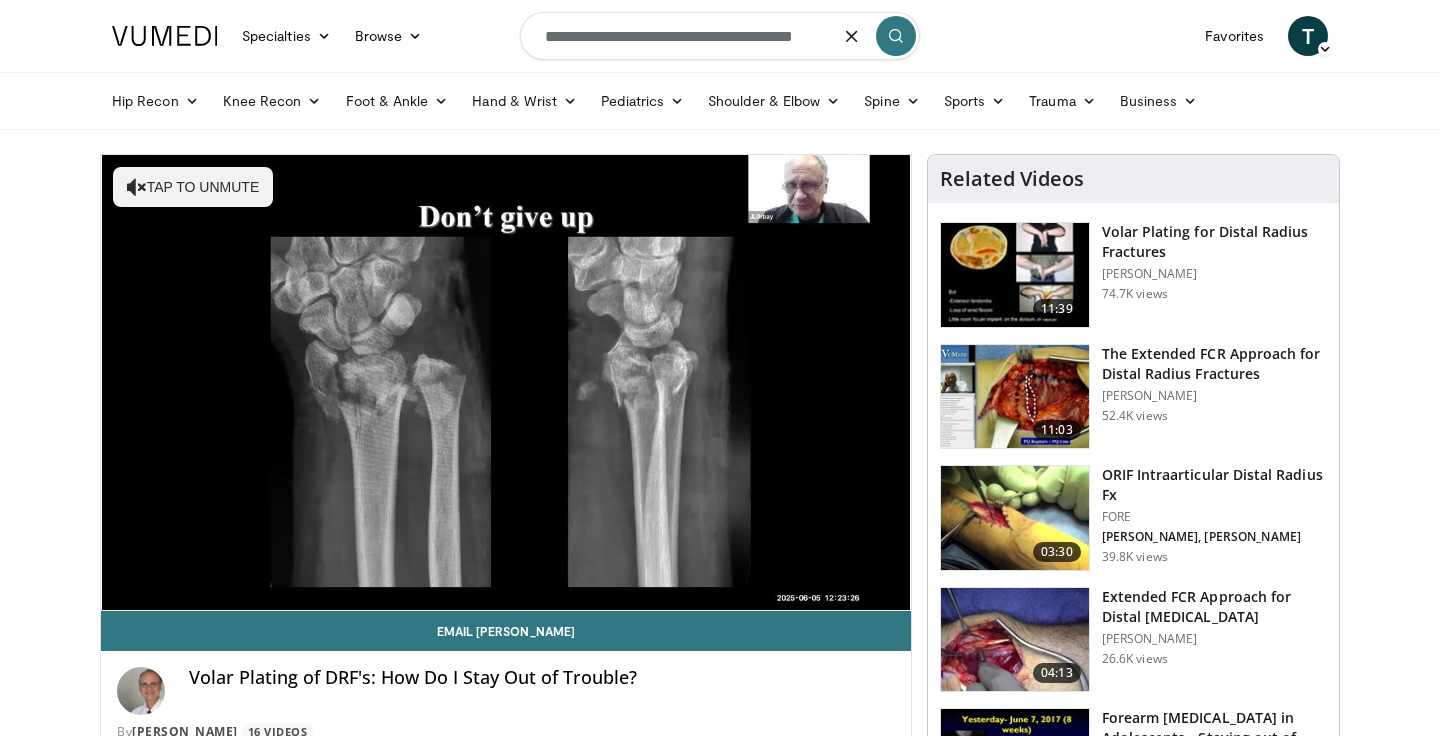 type on "**********" 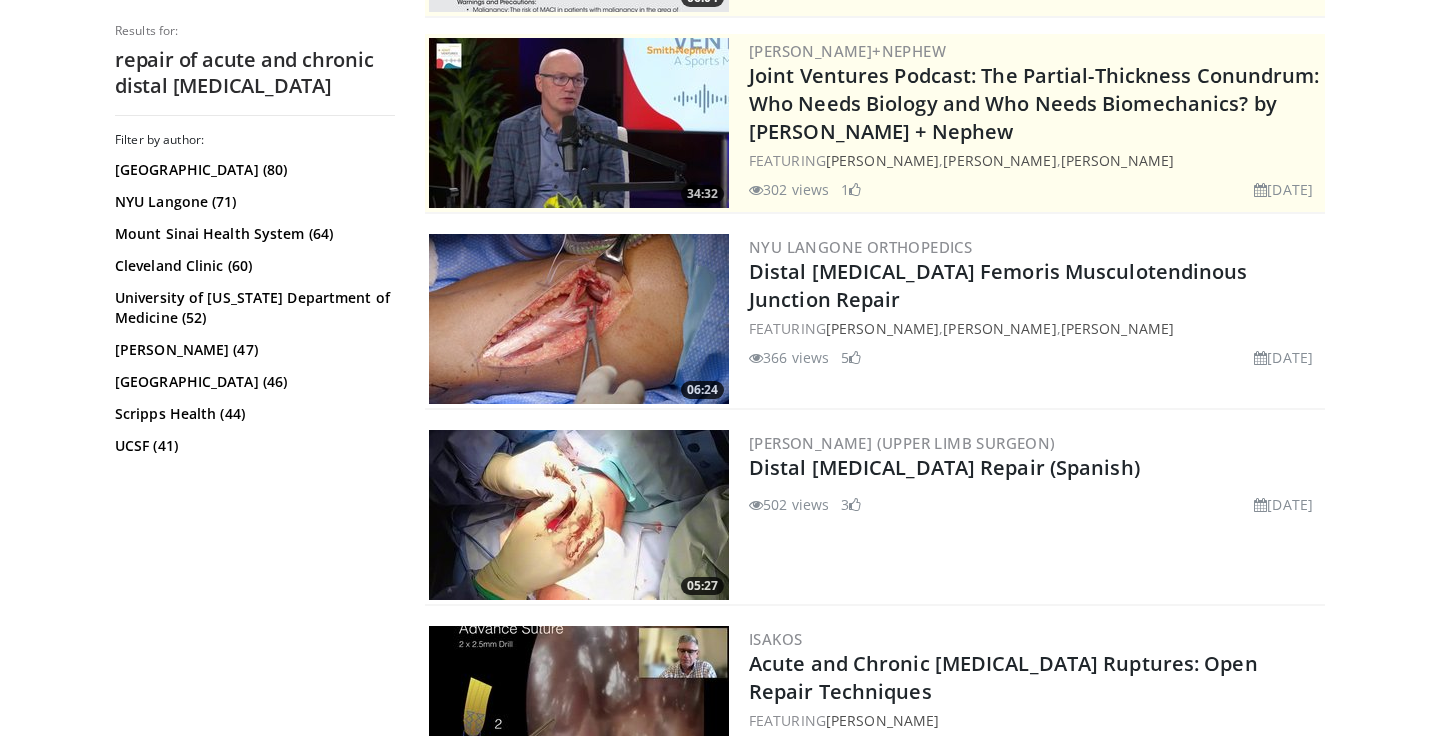 scroll, scrollTop: 0, scrollLeft: 0, axis: both 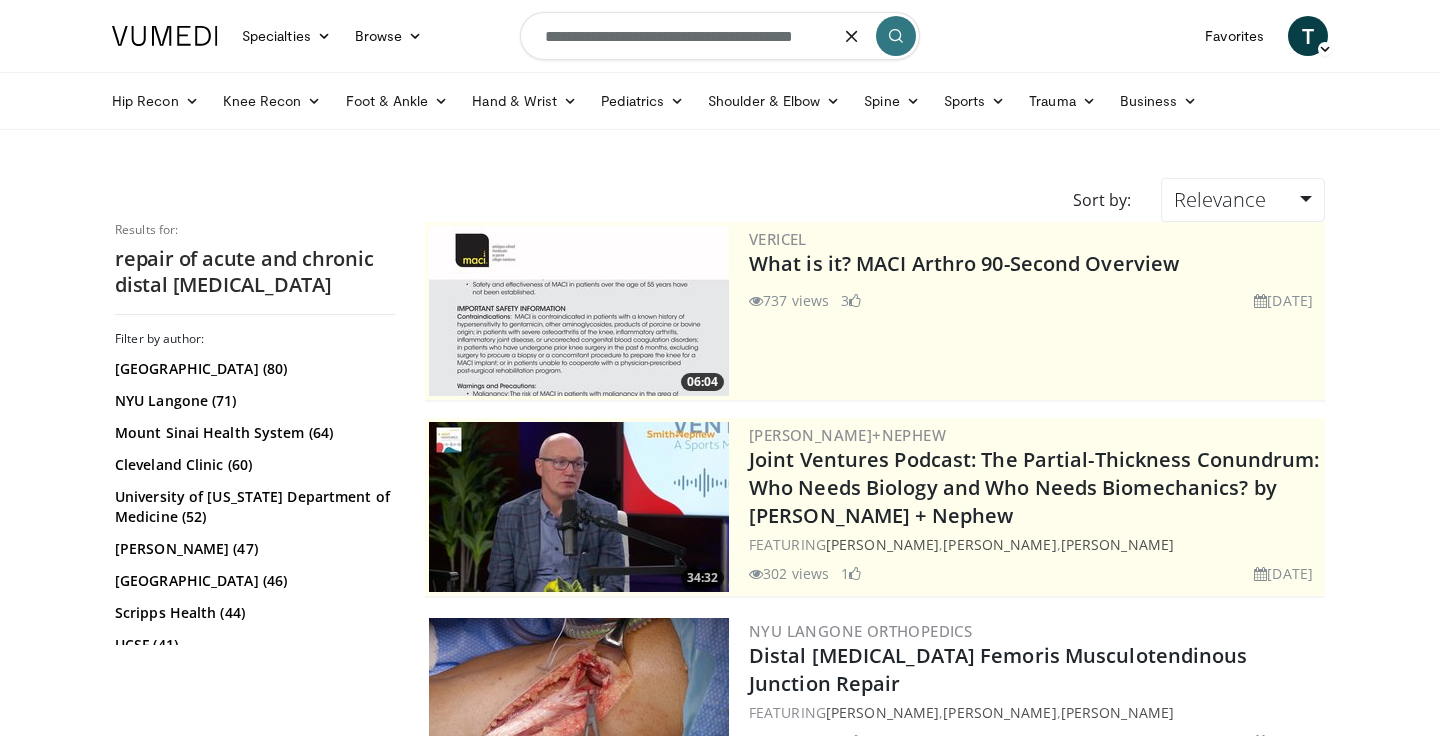 click on "**********" at bounding box center [720, 36] 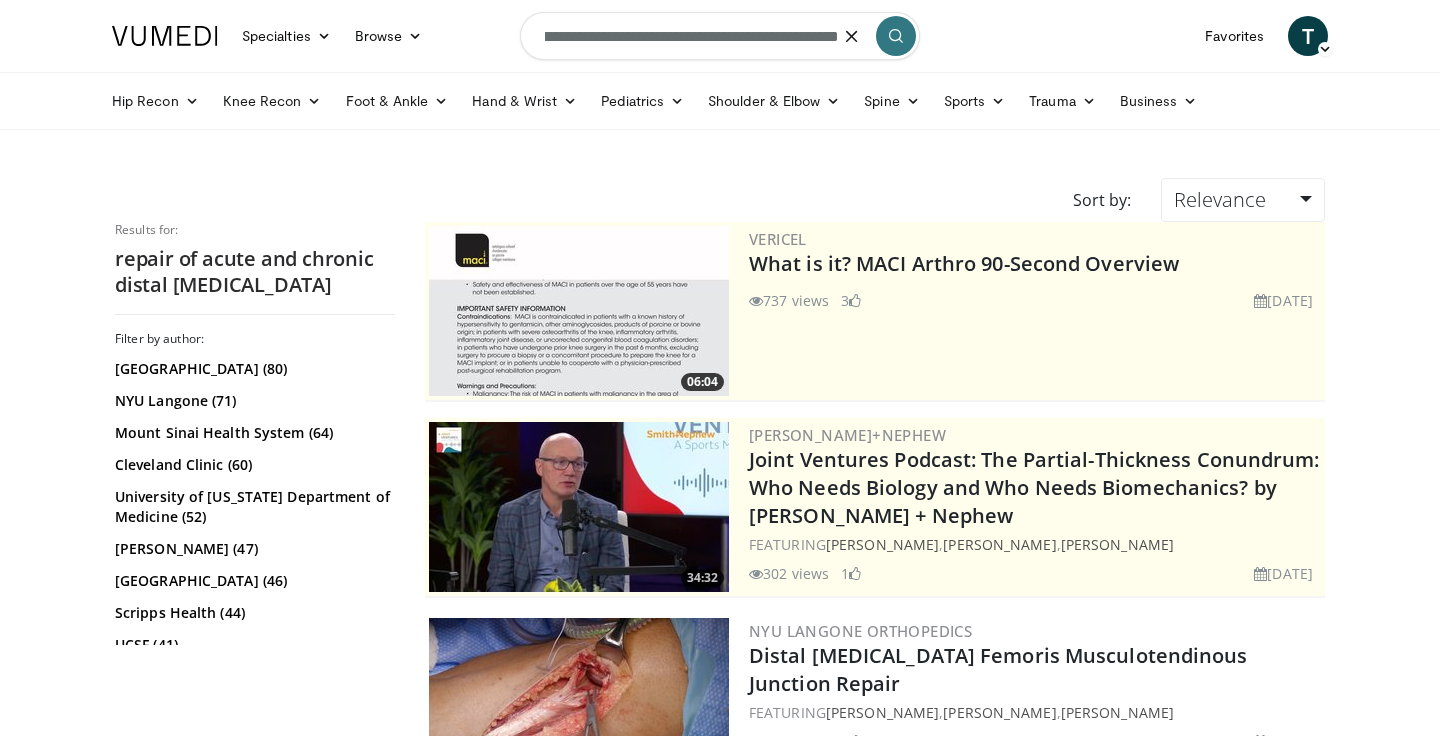 scroll, scrollTop: 0, scrollLeft: 146, axis: horizontal 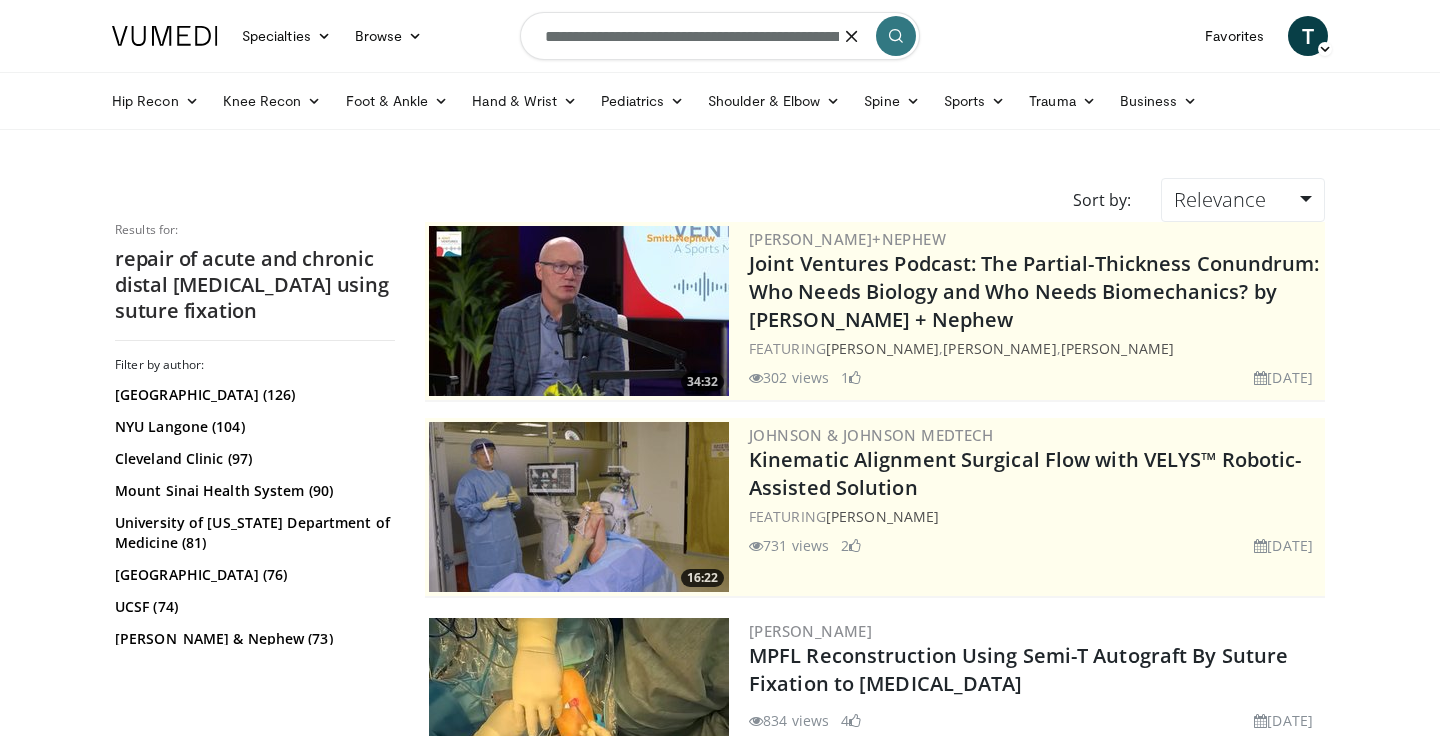 click on "**********" at bounding box center (720, 36) 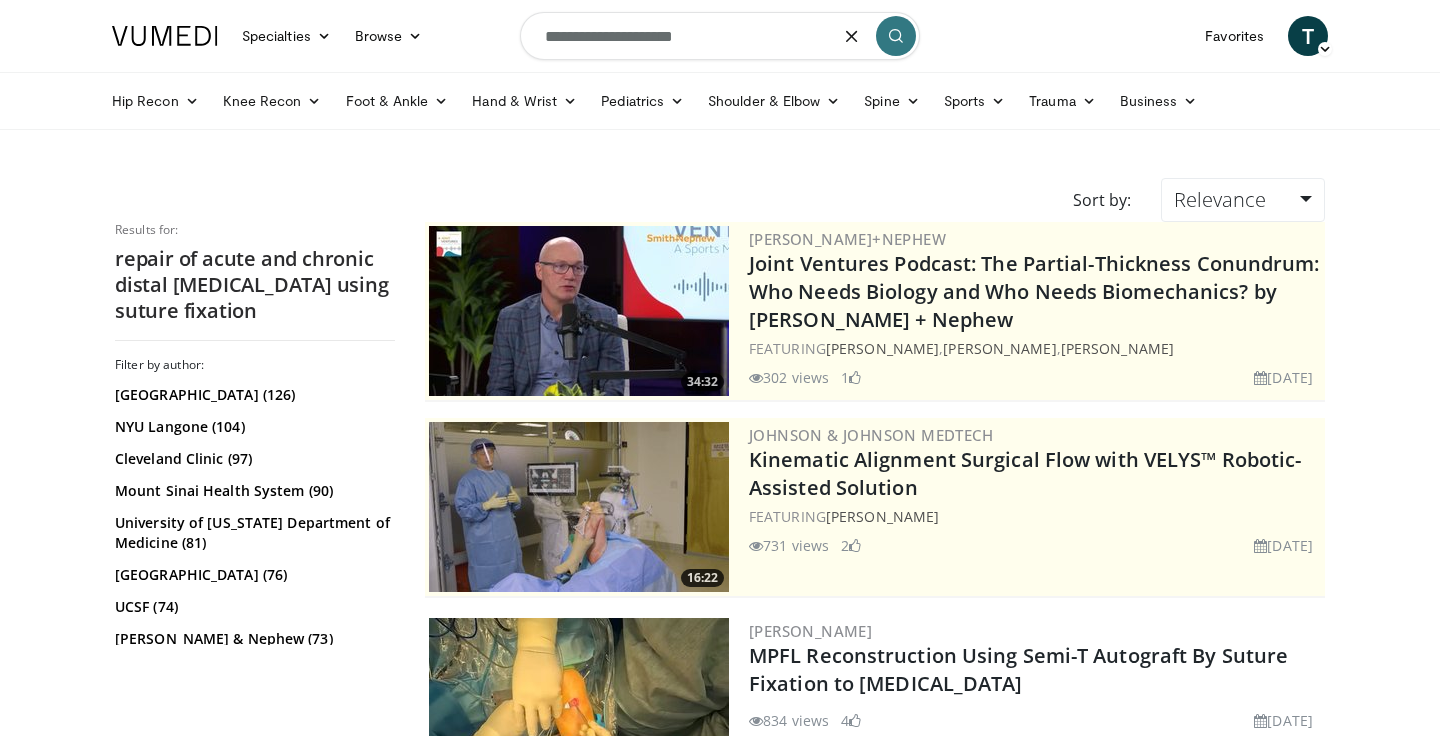 type on "**********" 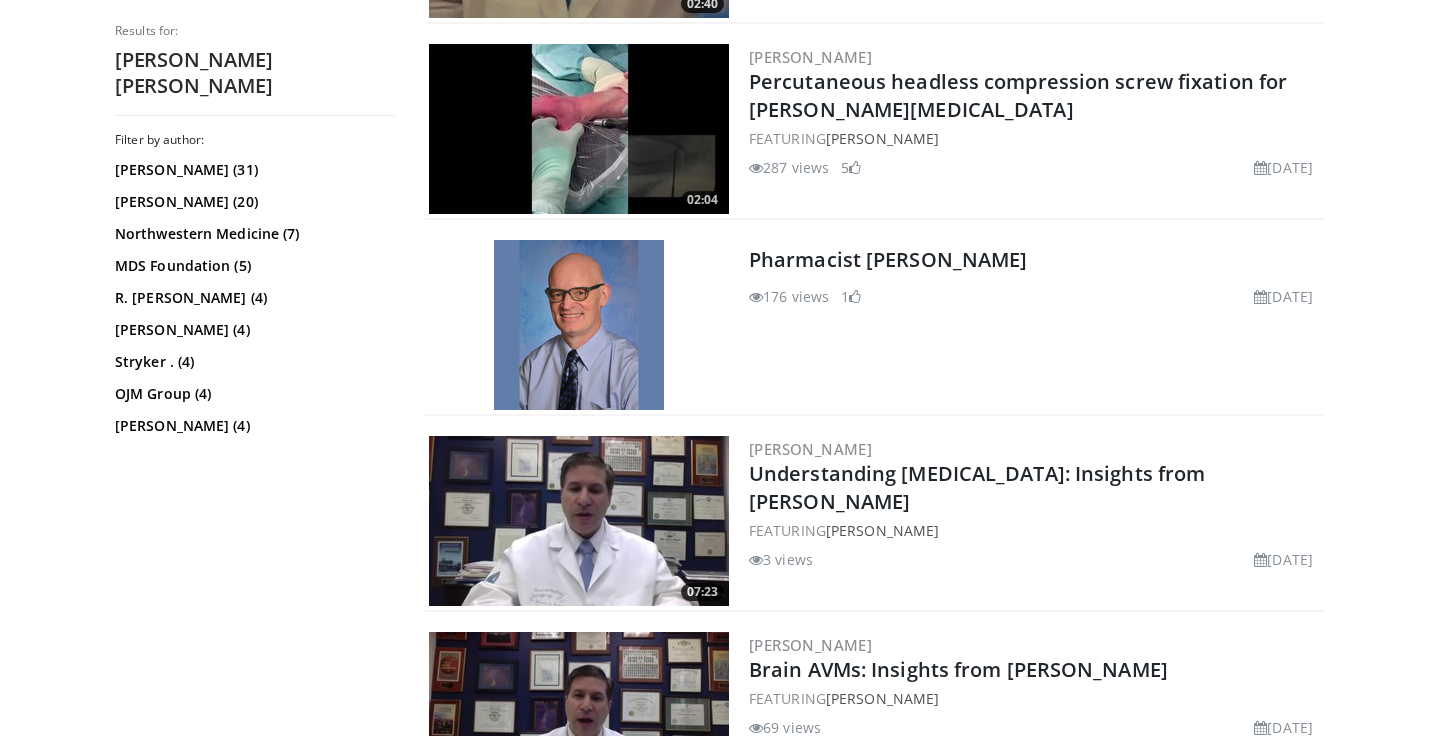 scroll, scrollTop: 0, scrollLeft: 0, axis: both 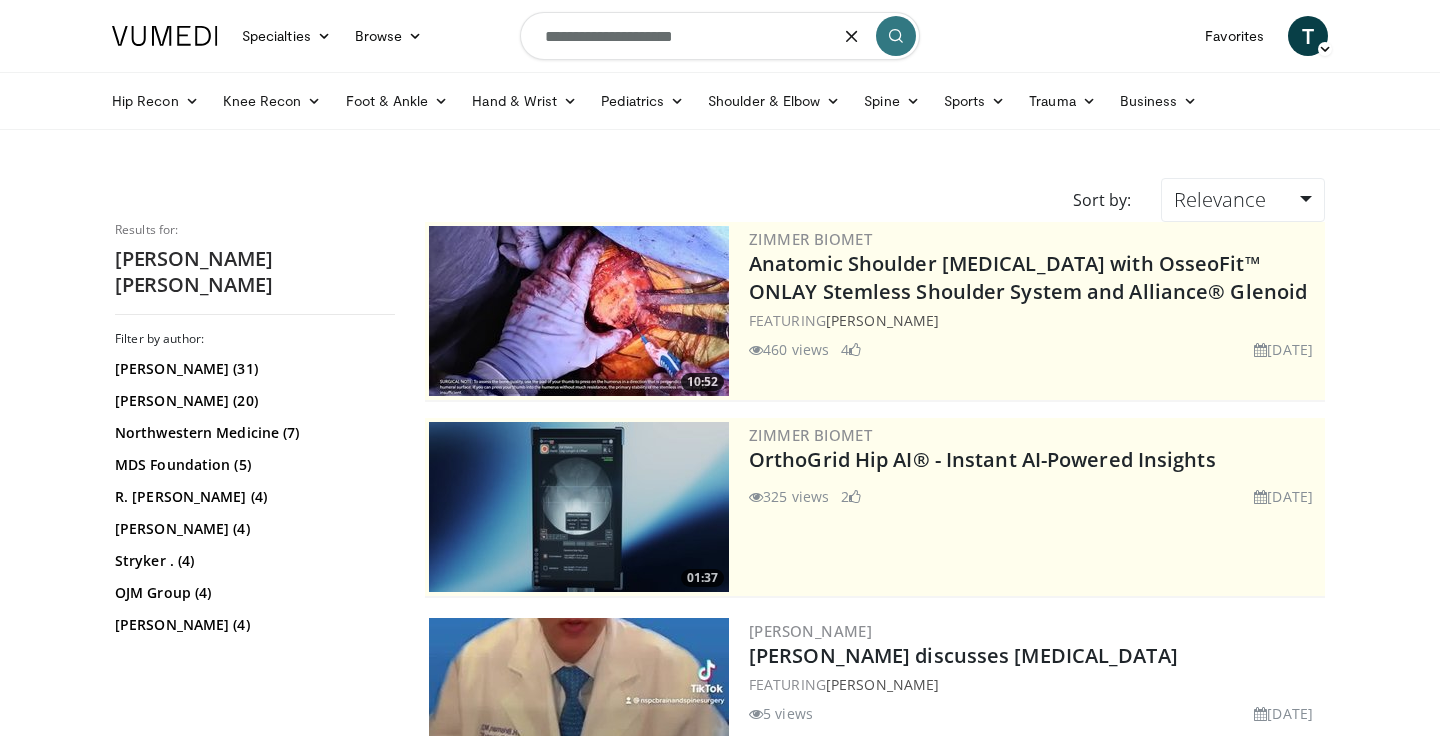 click on "**********" at bounding box center (720, 36) 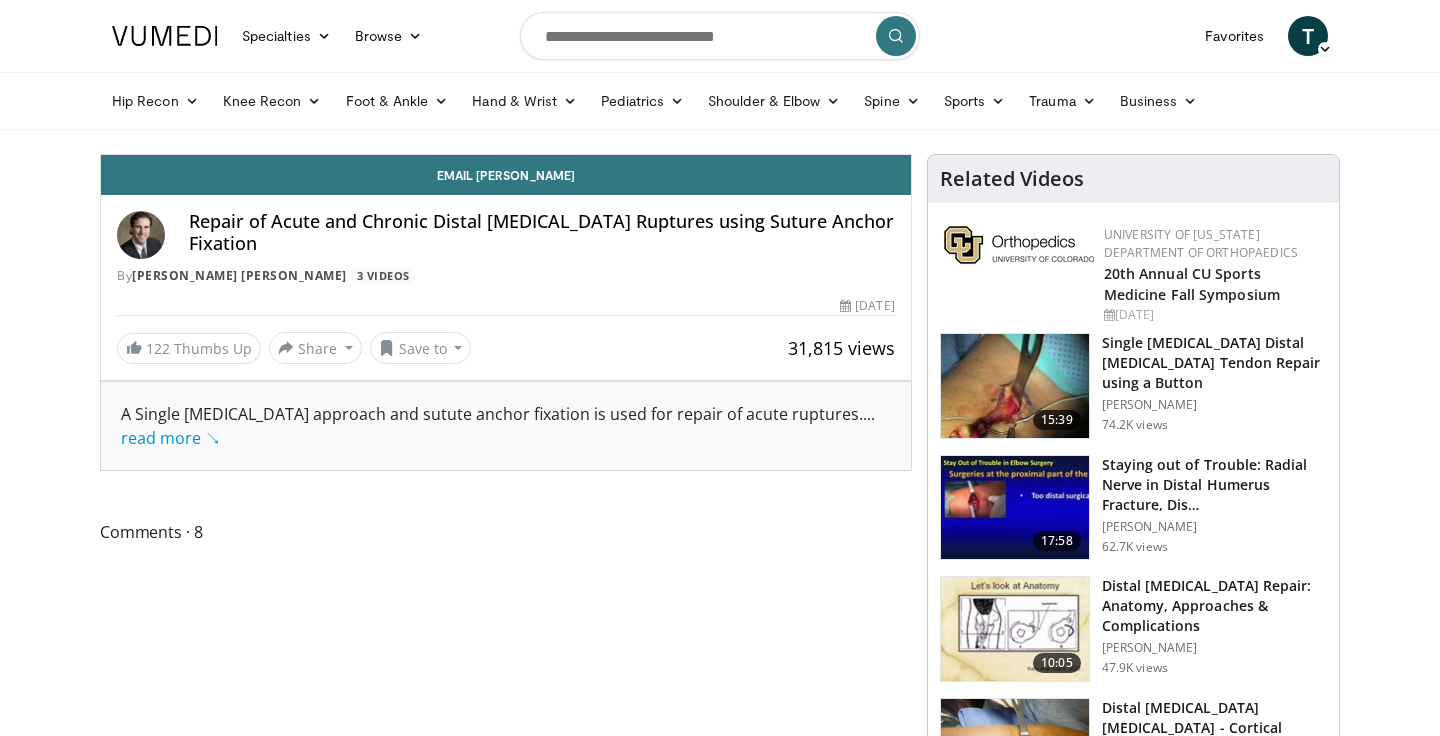 scroll, scrollTop: 0, scrollLeft: 0, axis: both 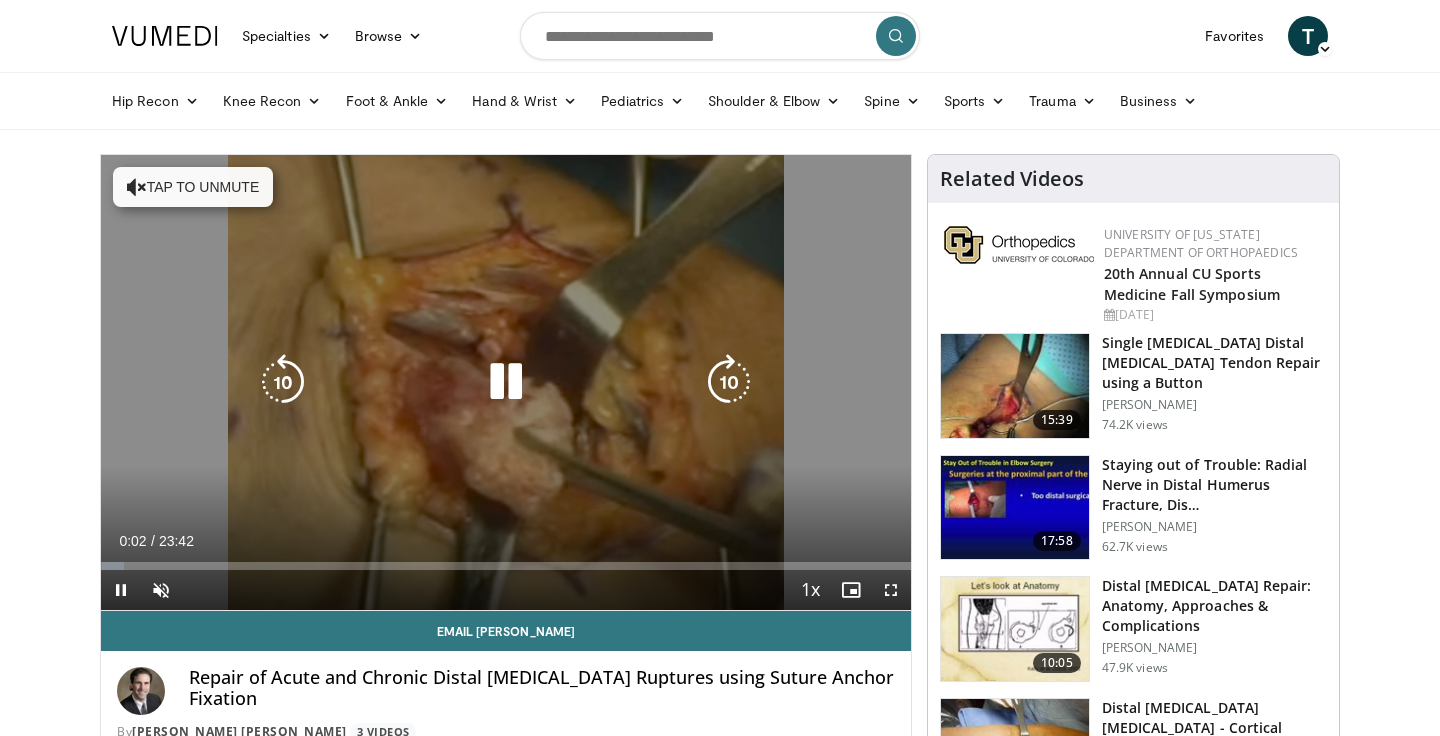 click on "10 seconds
Tap to unmute" at bounding box center [506, 382] 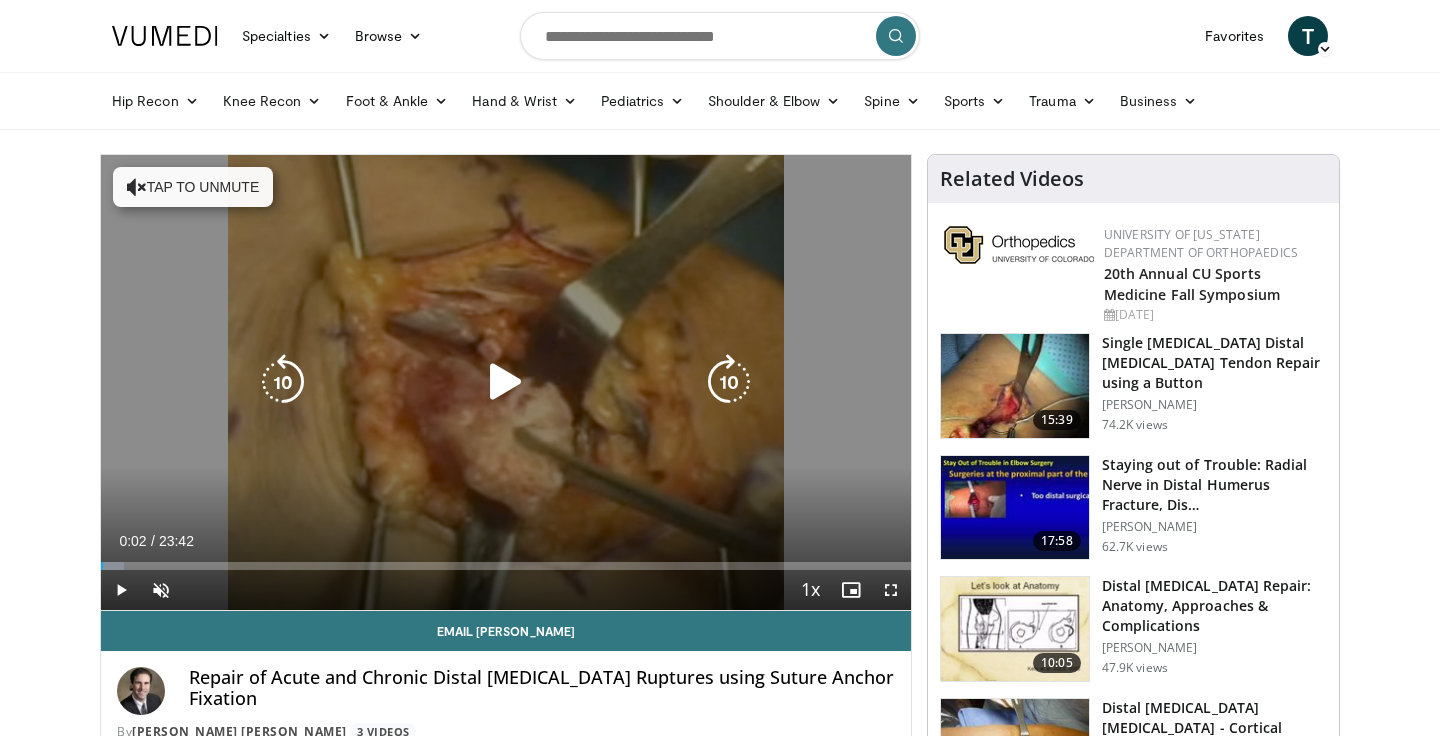 click on "Tap to unmute" at bounding box center [193, 187] 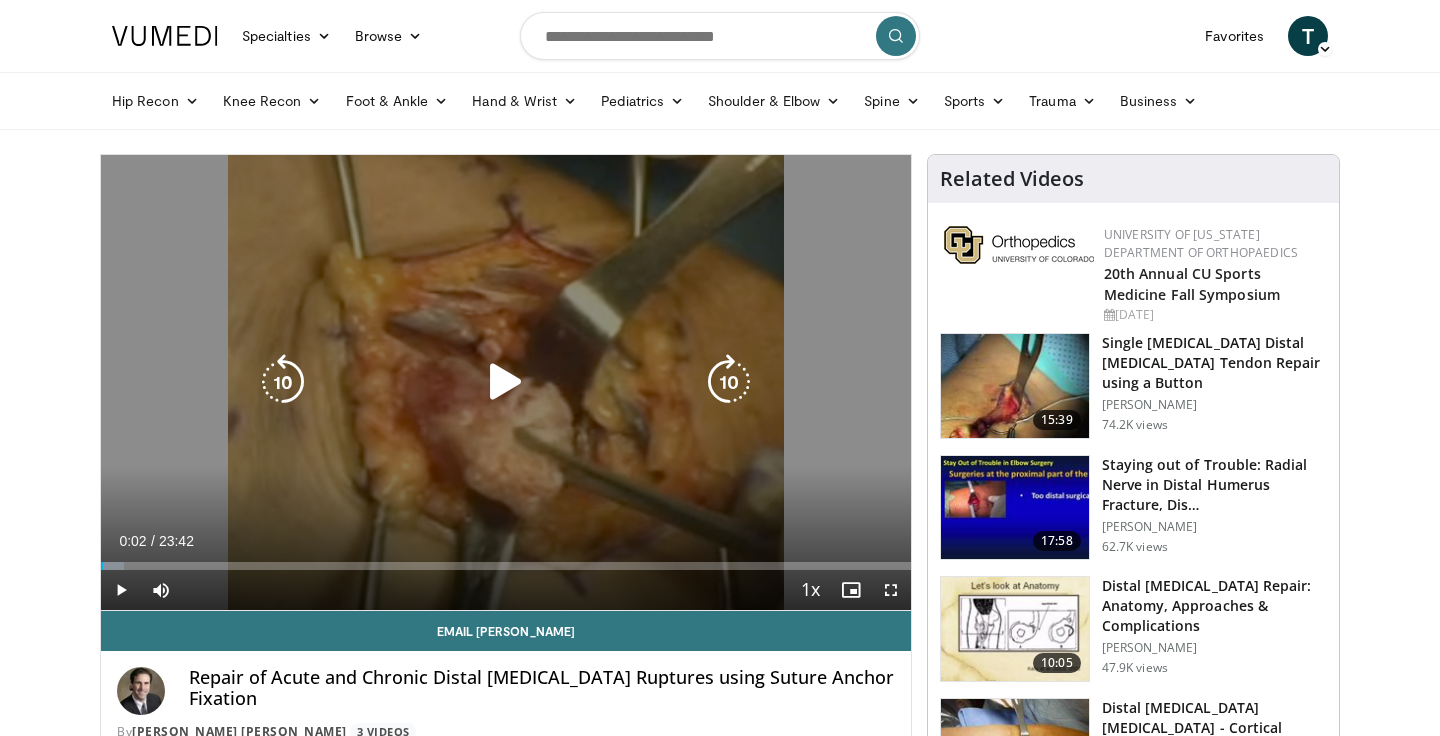 click at bounding box center (506, 382) 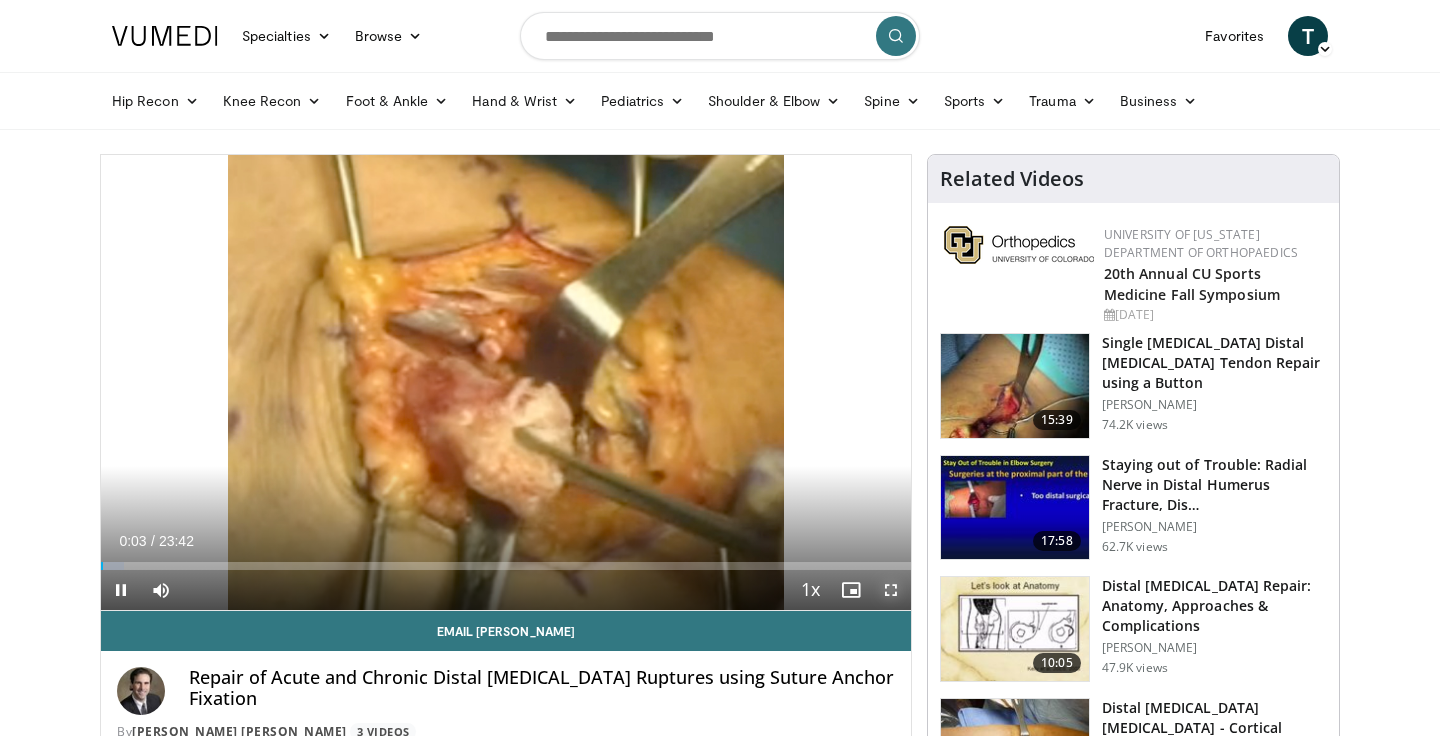 click at bounding box center (891, 590) 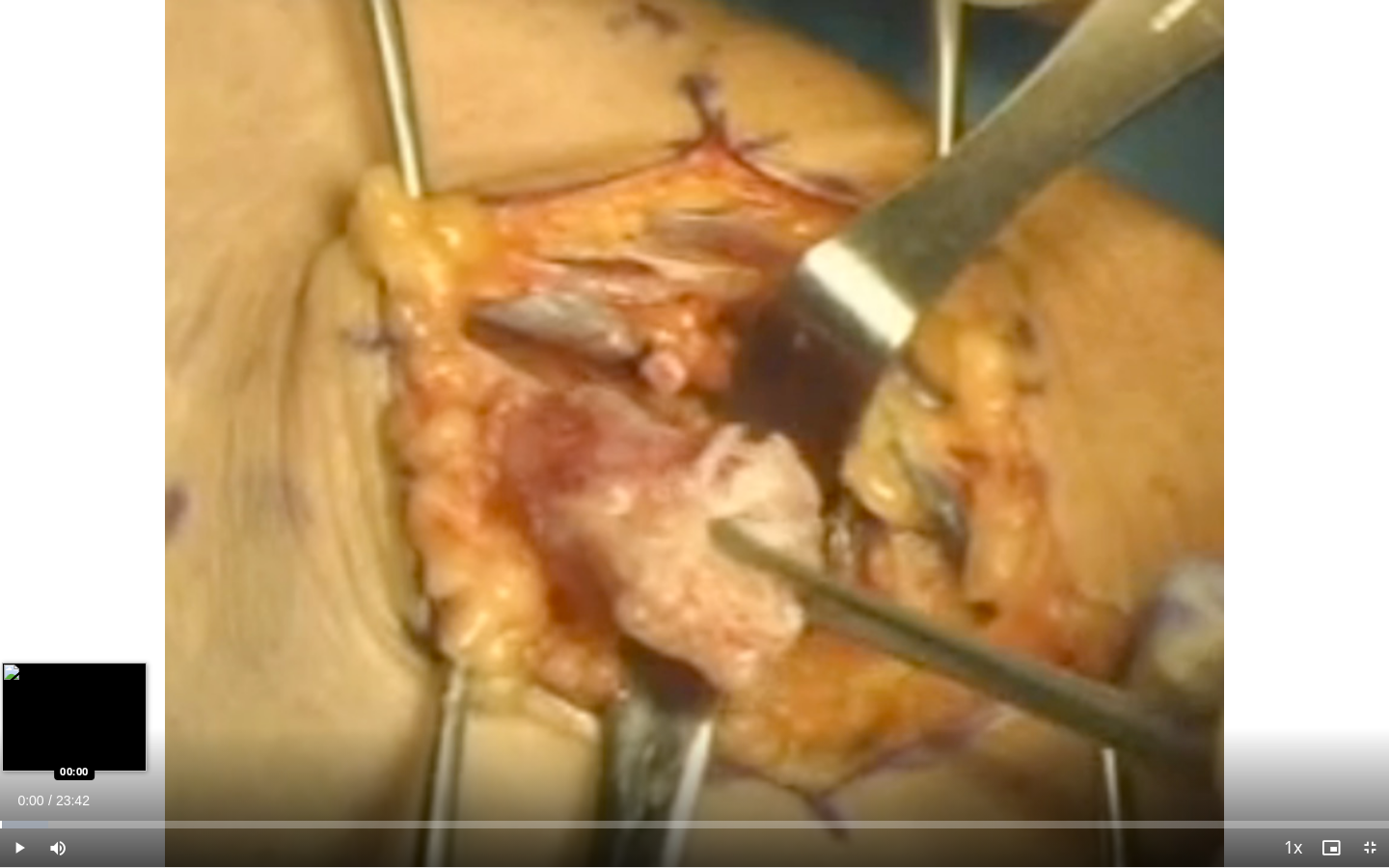 click on "Loaded :  3.48% 00:00 00:00" at bounding box center (694, 819) 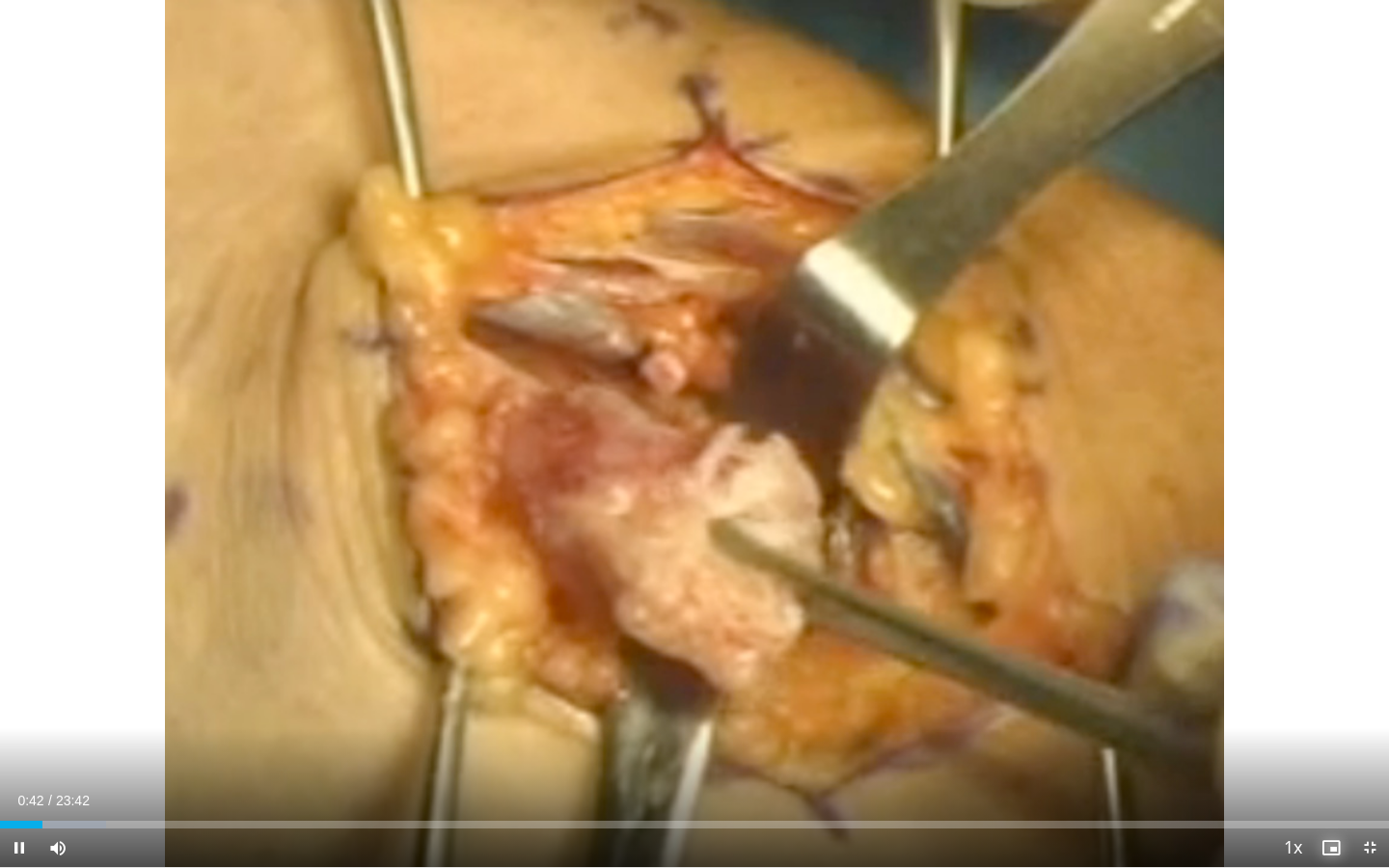 click at bounding box center (1331, 848) 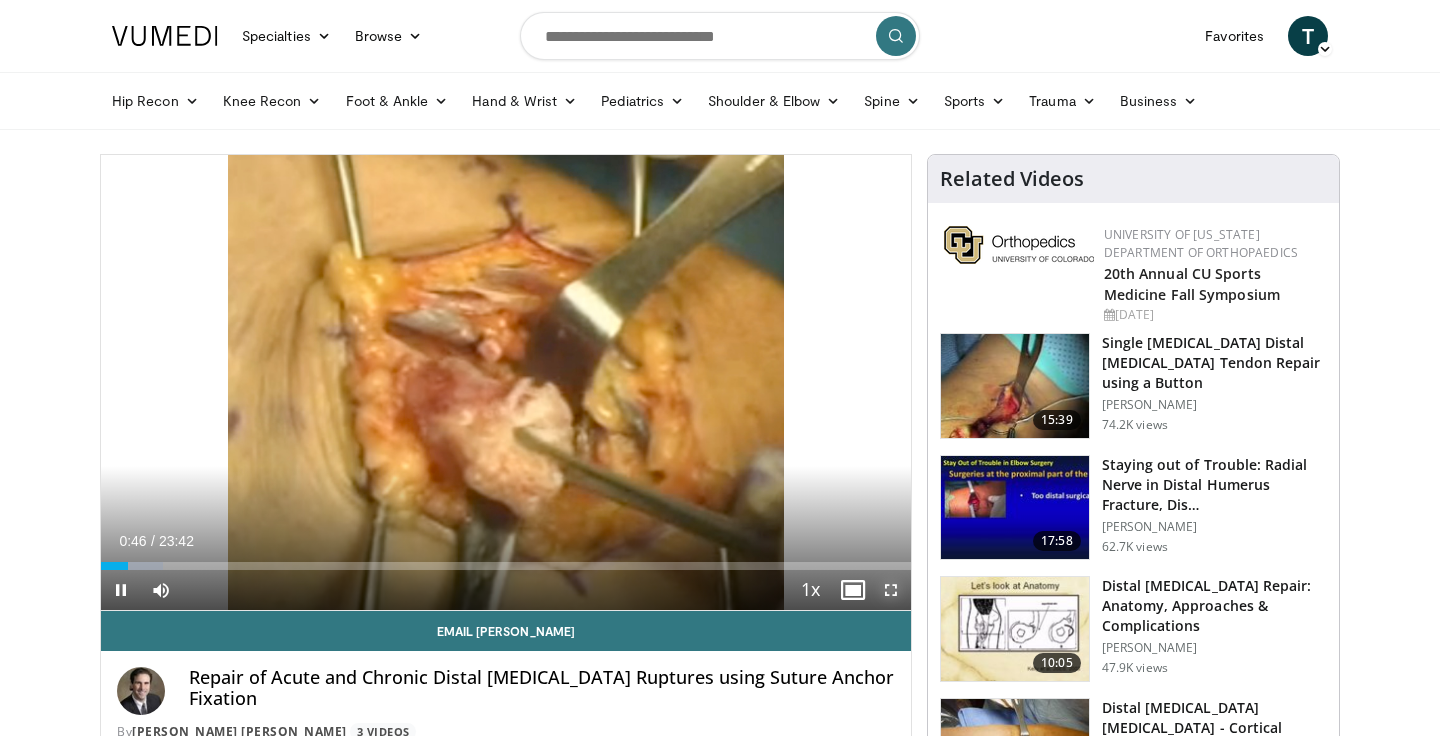 click at bounding box center (891, 590) 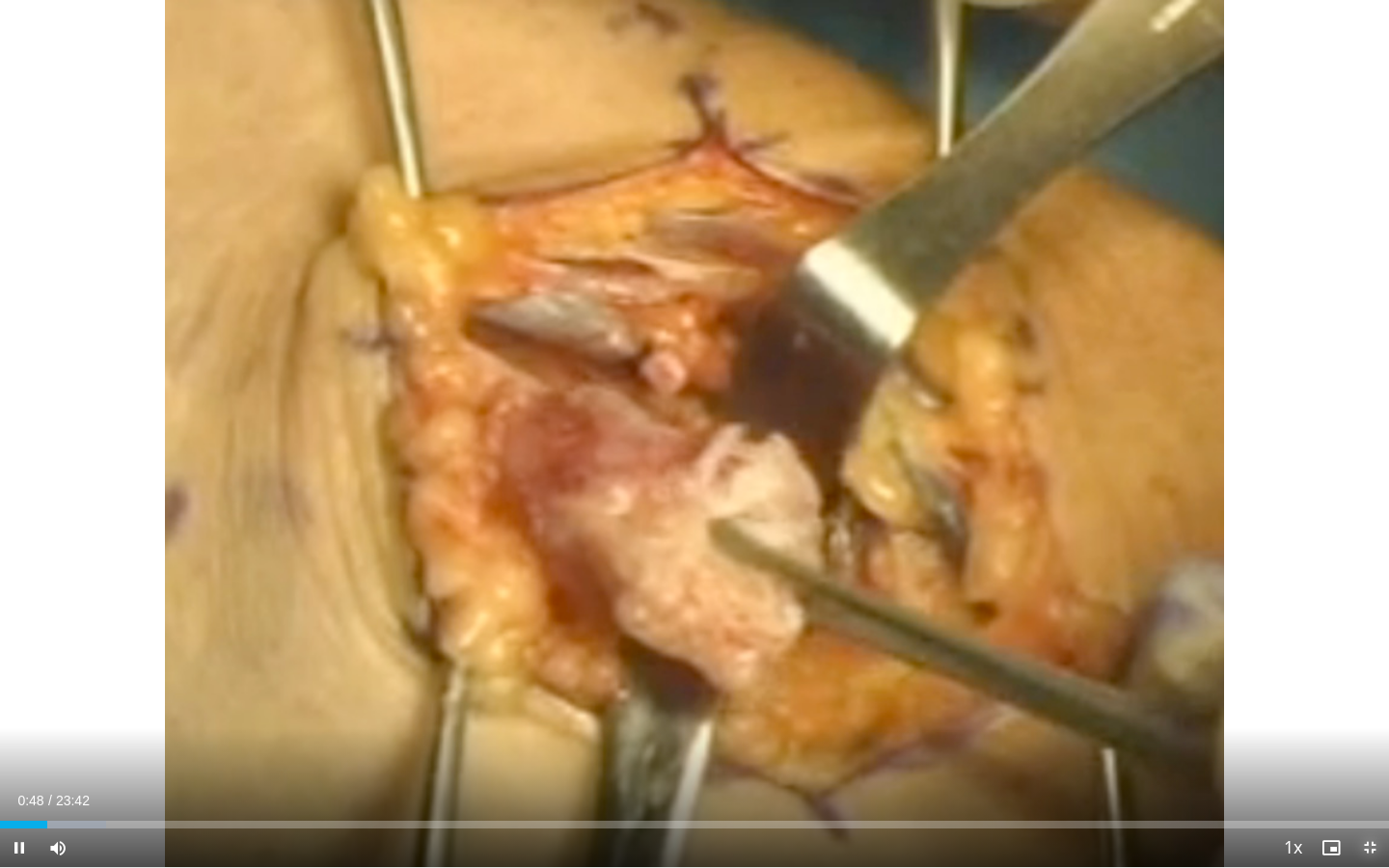 click at bounding box center (1370, 848) 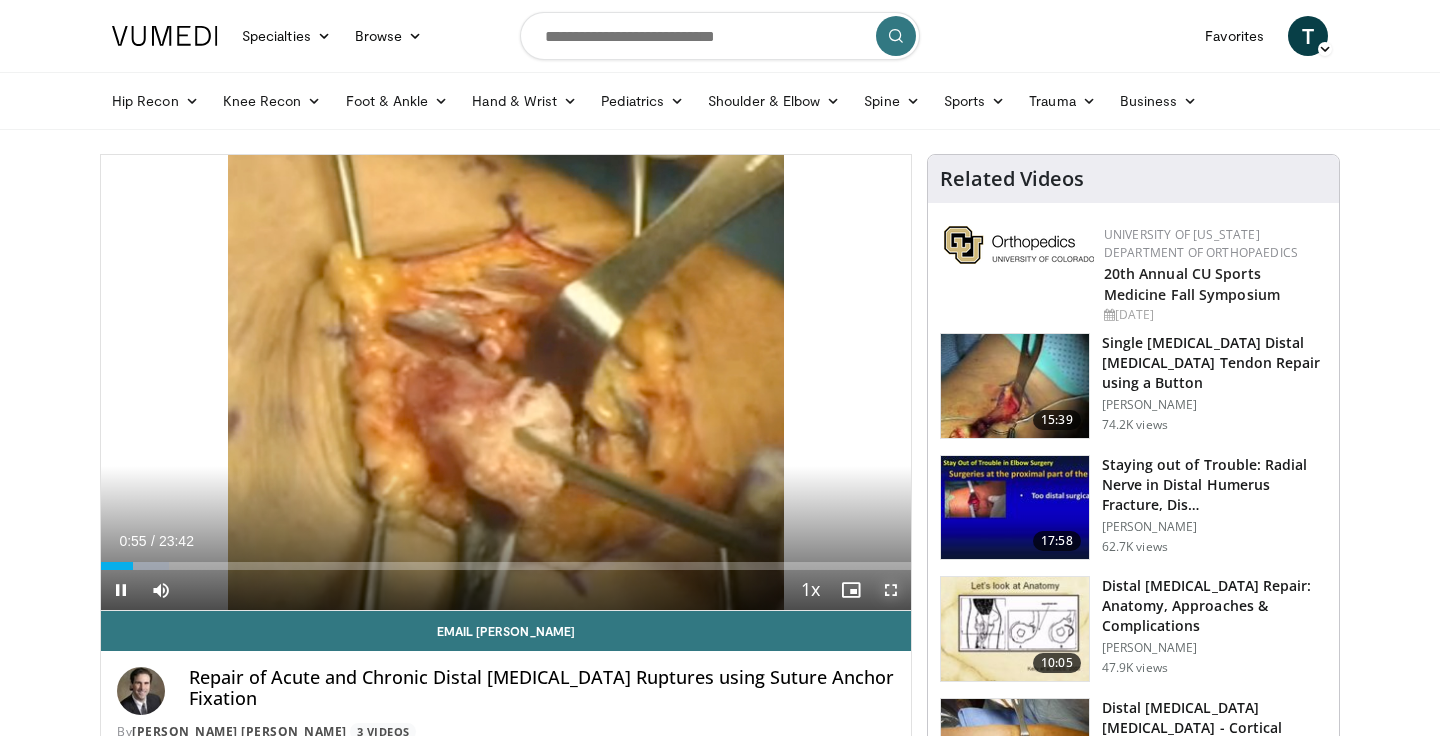 click at bounding box center (891, 590) 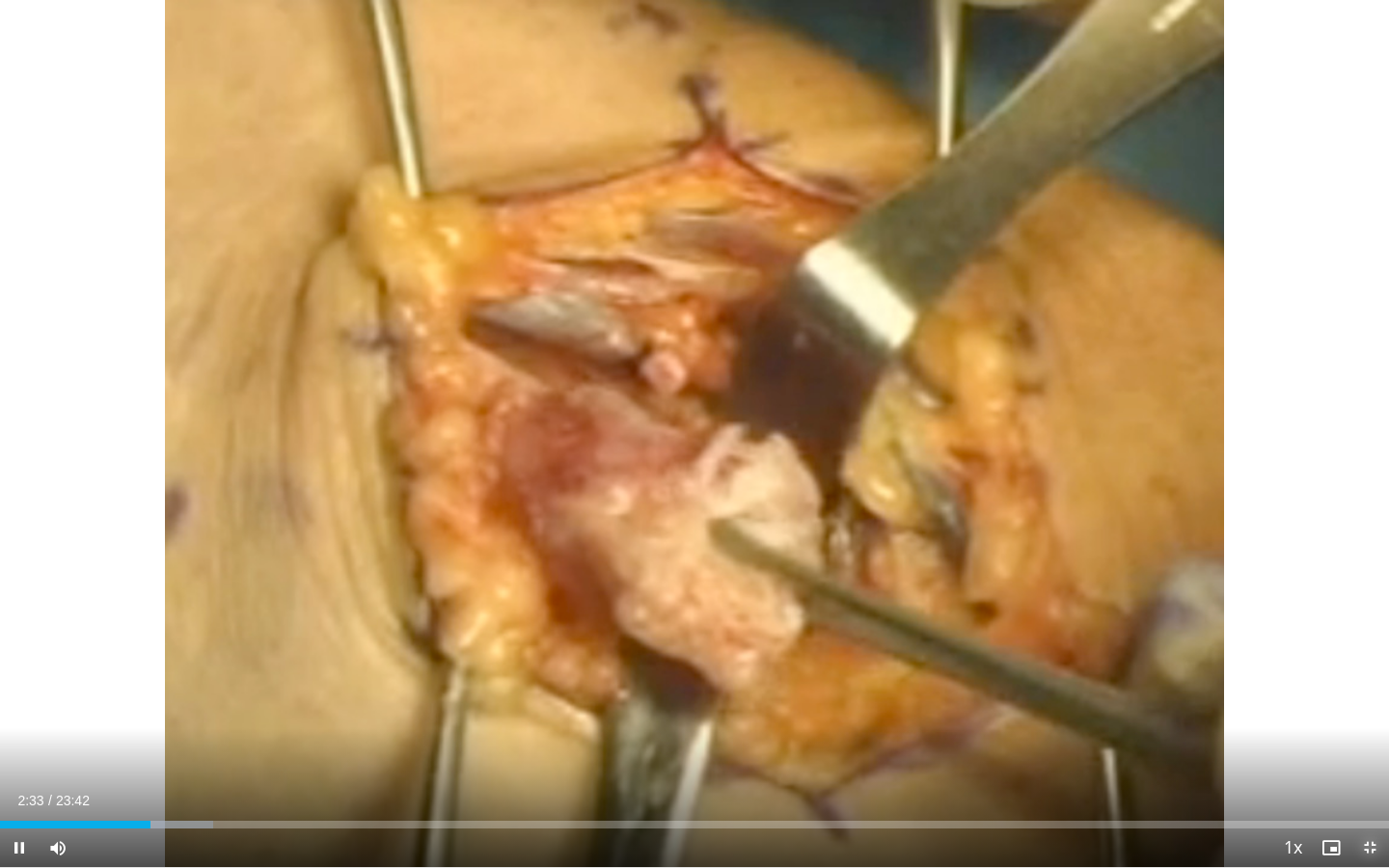 click at bounding box center (1370, 848) 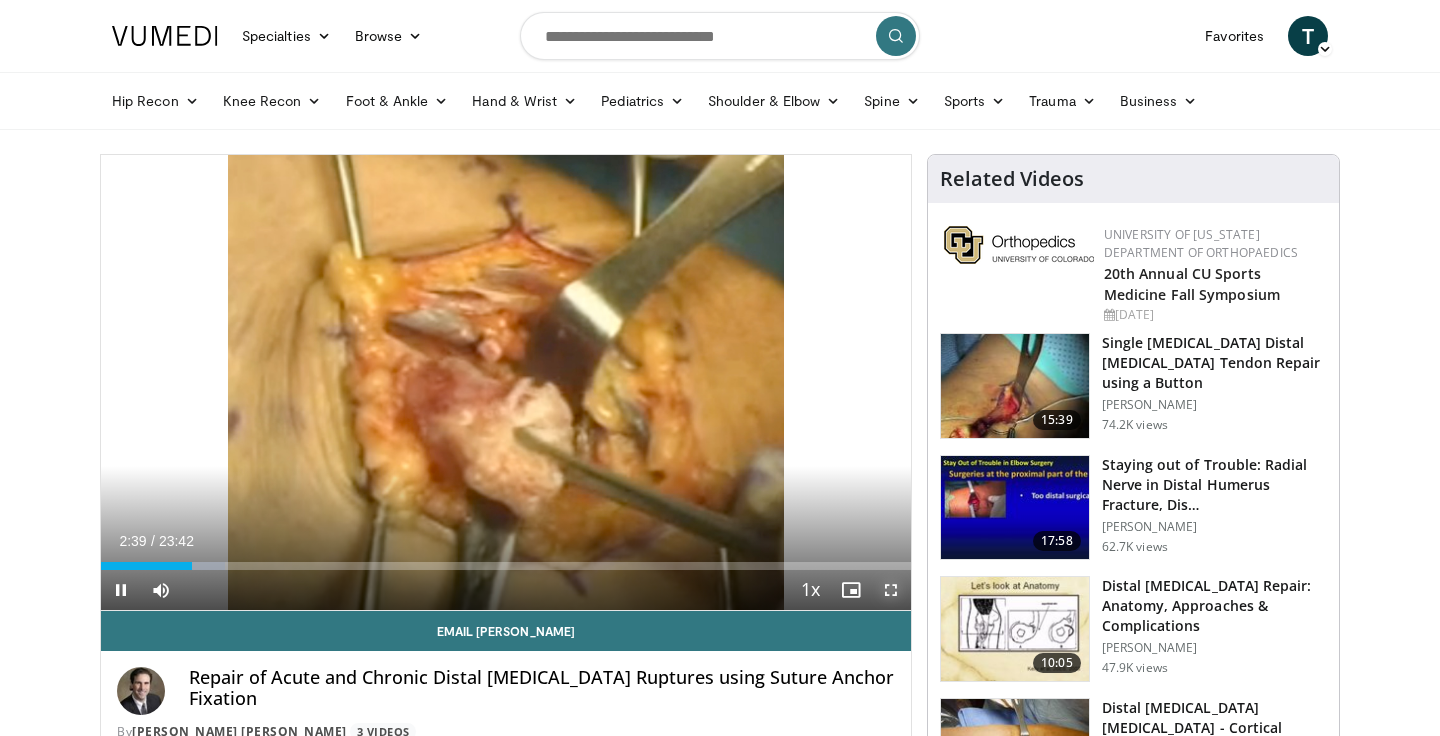 click at bounding box center (891, 590) 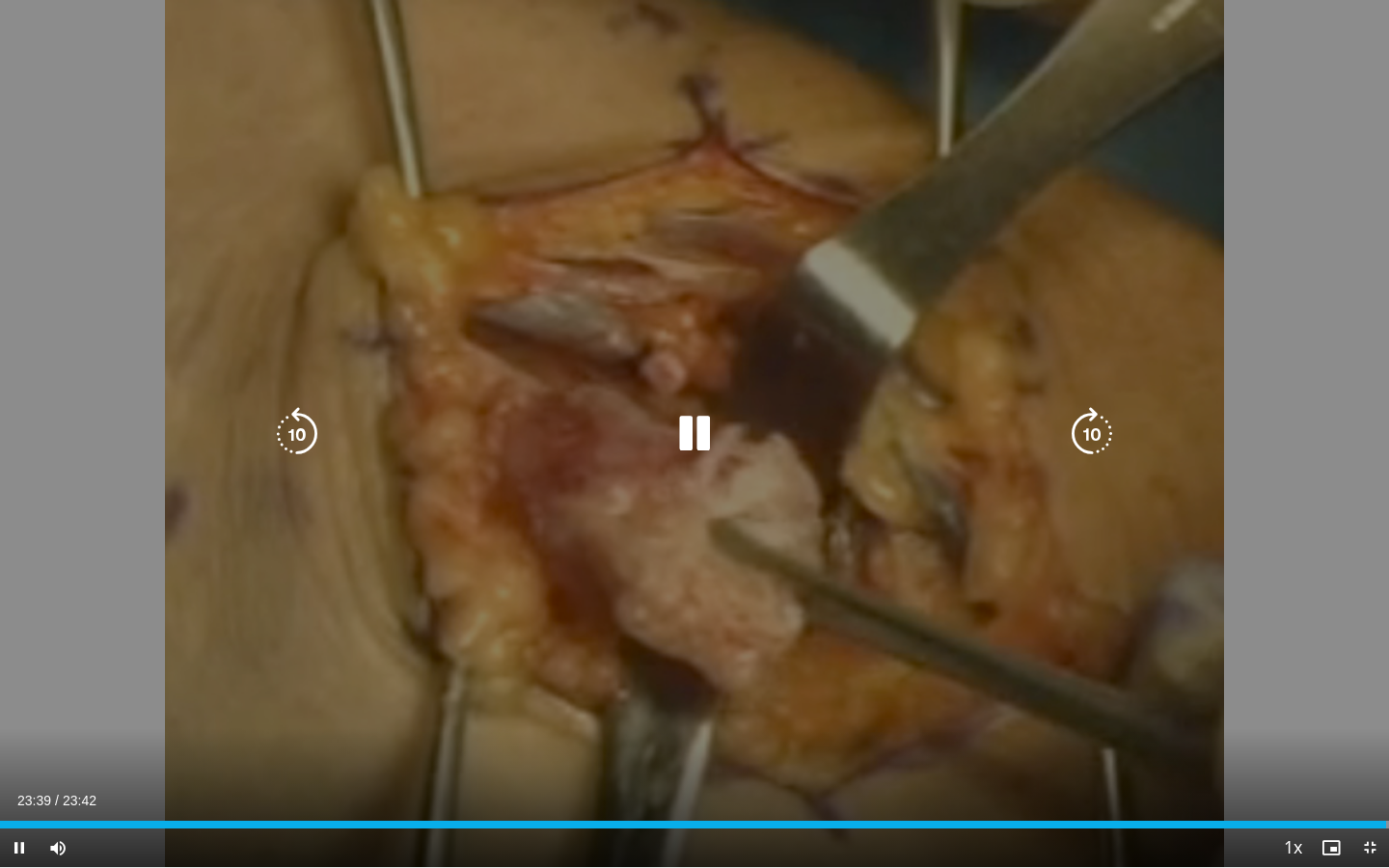 click at bounding box center (694, 434) 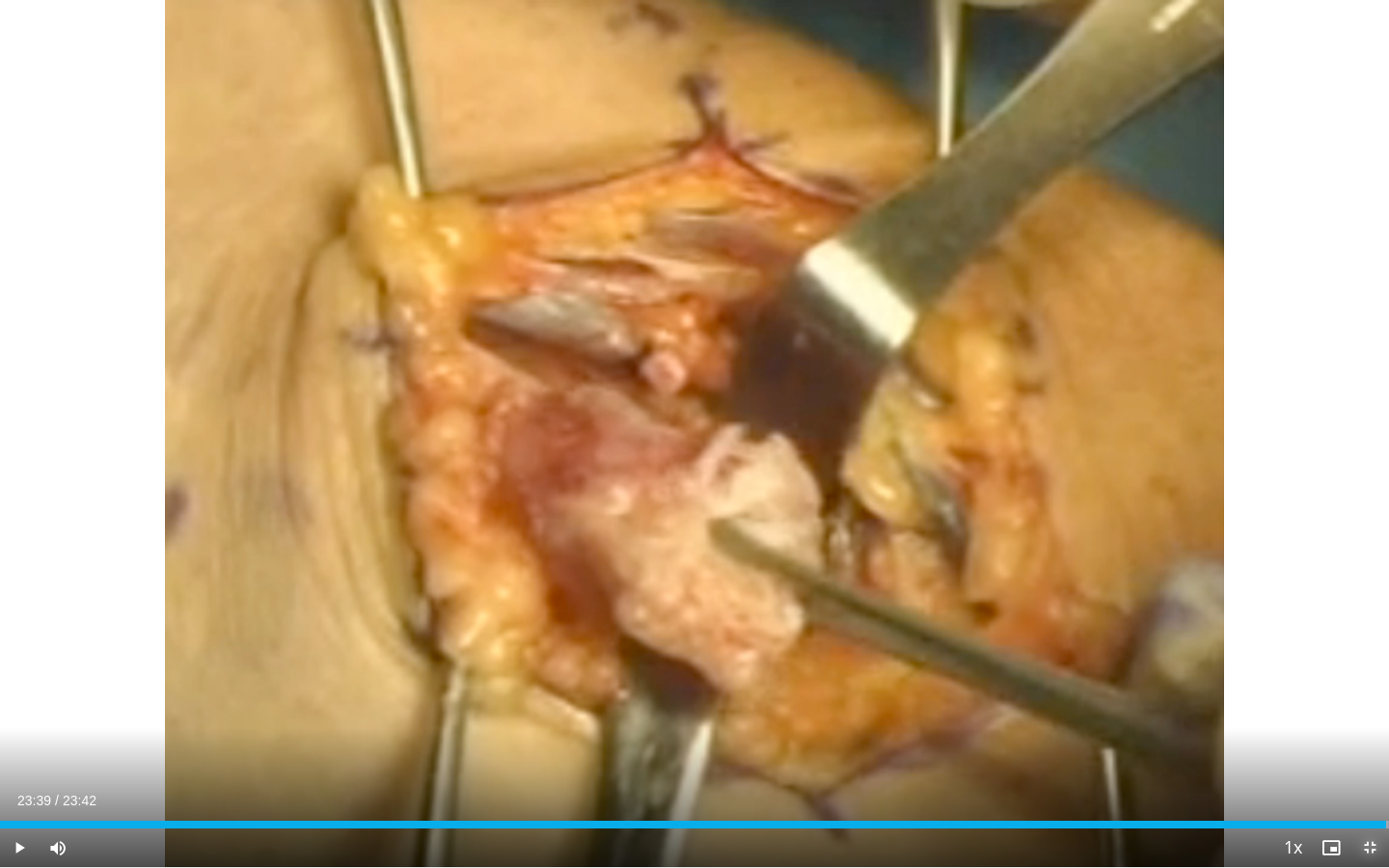 click at bounding box center (1370, 848) 